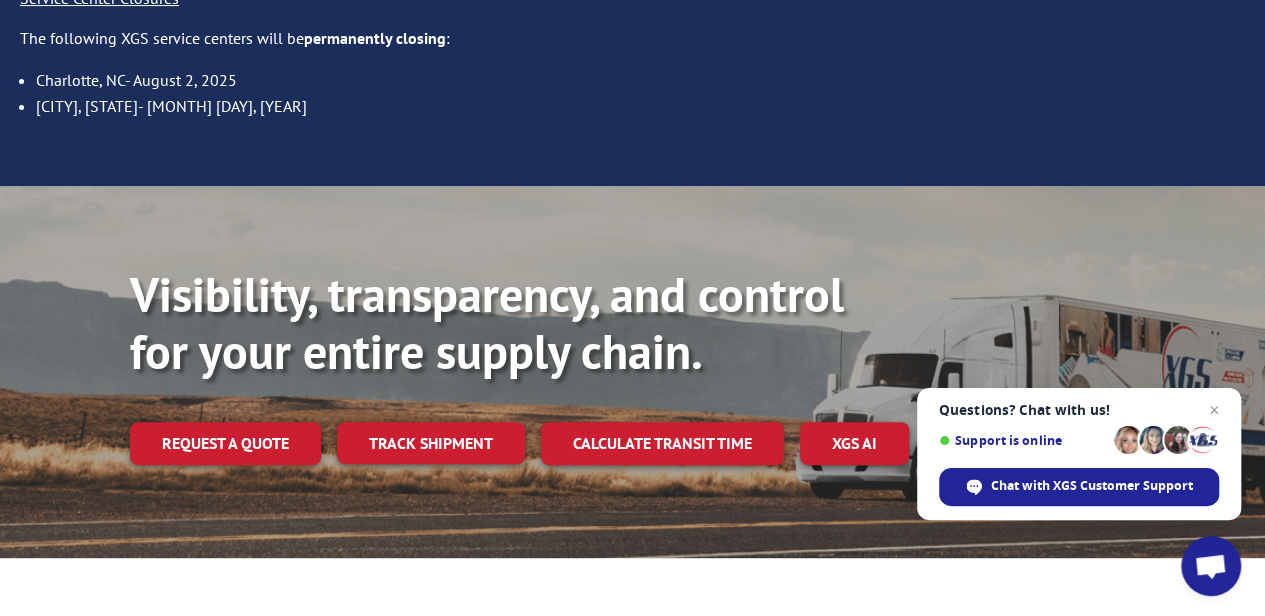 scroll, scrollTop: 239, scrollLeft: 0, axis: vertical 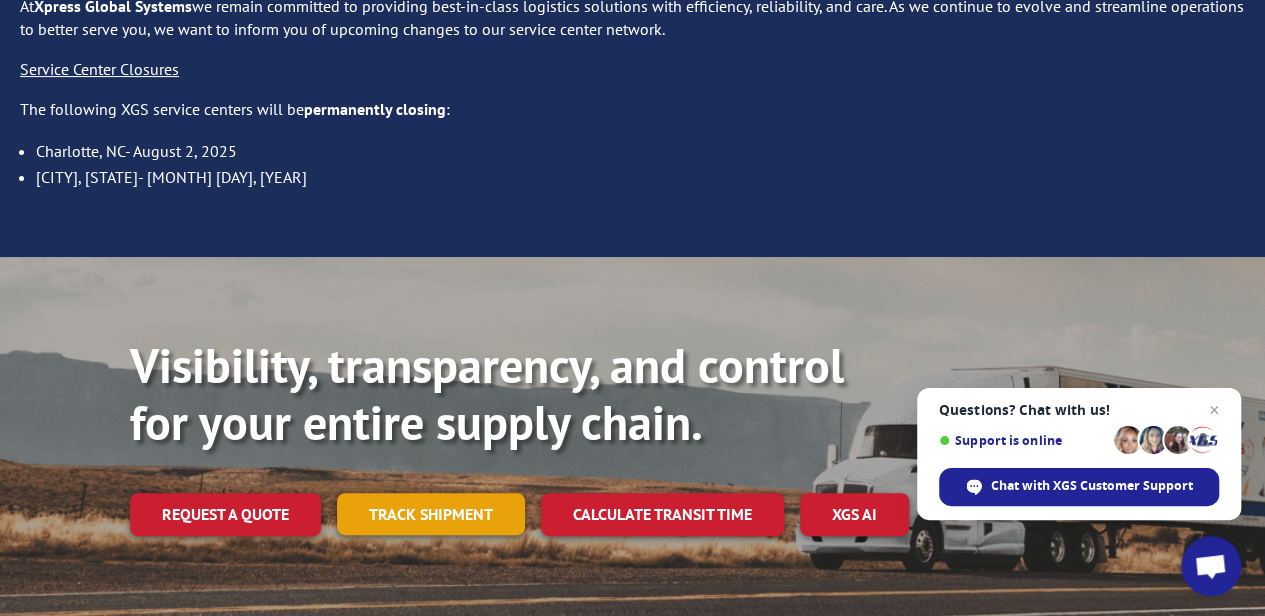click on "Track shipment" at bounding box center [431, 514] 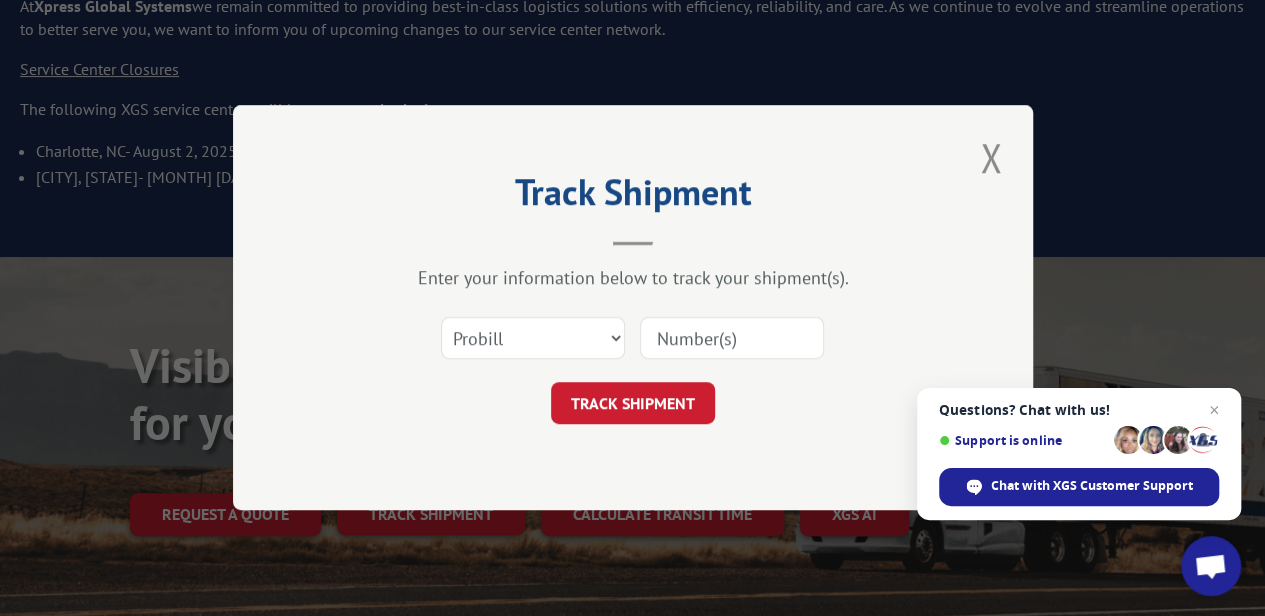 click at bounding box center (732, 339) 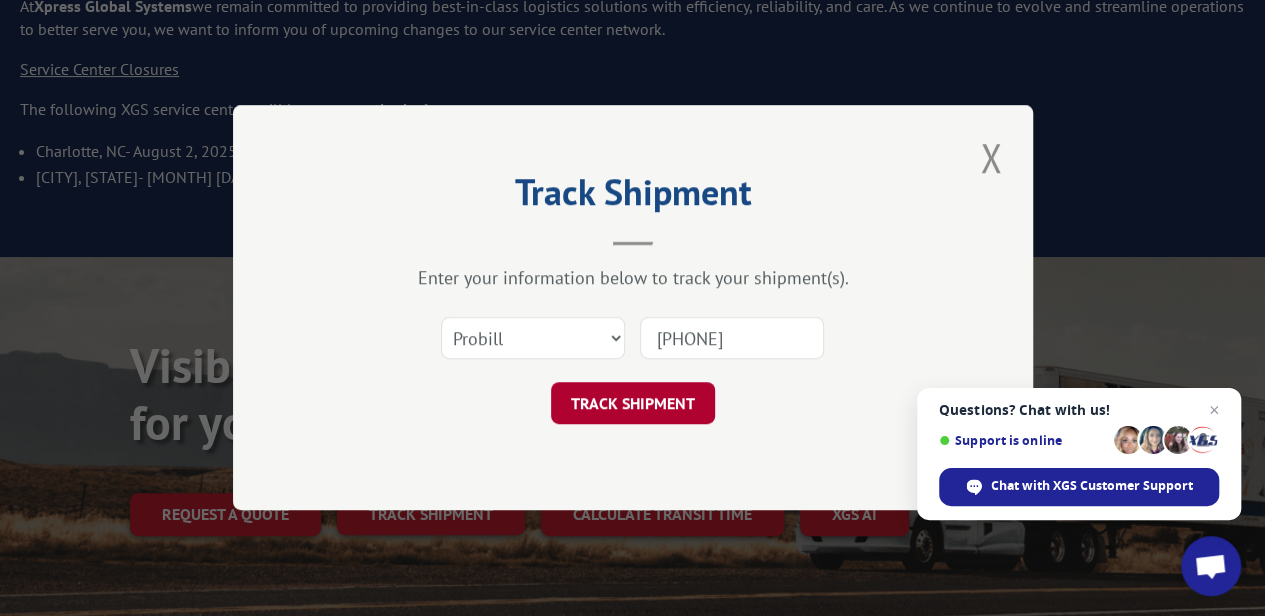 type on "[PHONE]" 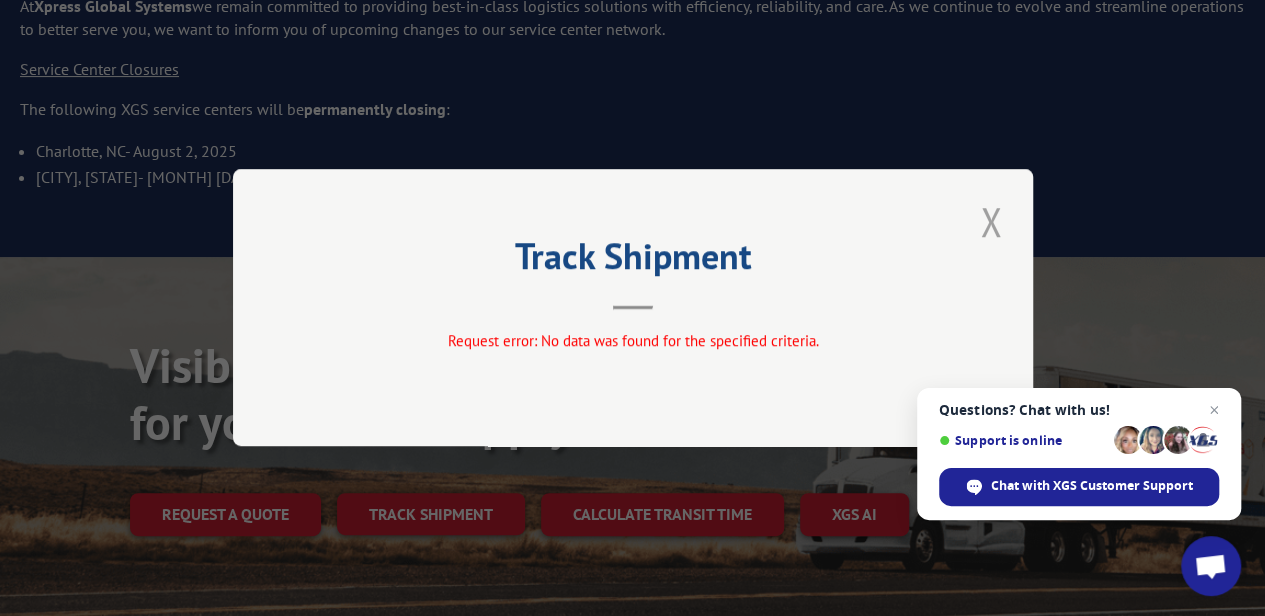 click at bounding box center [991, 221] 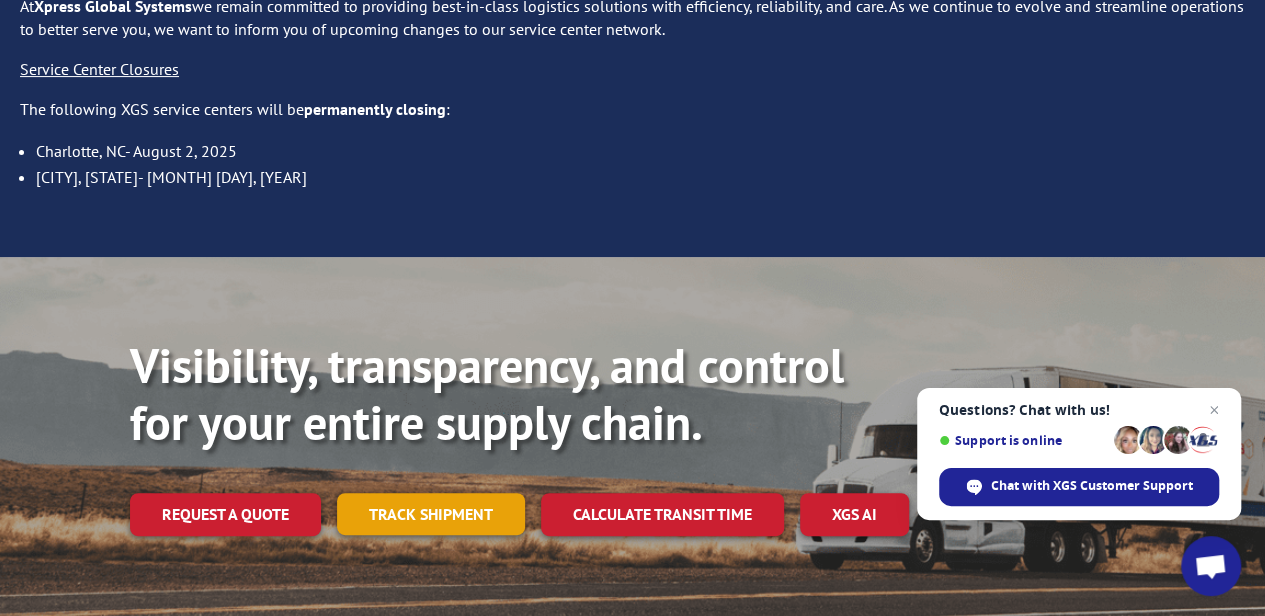click on "Track shipment" at bounding box center (431, 514) 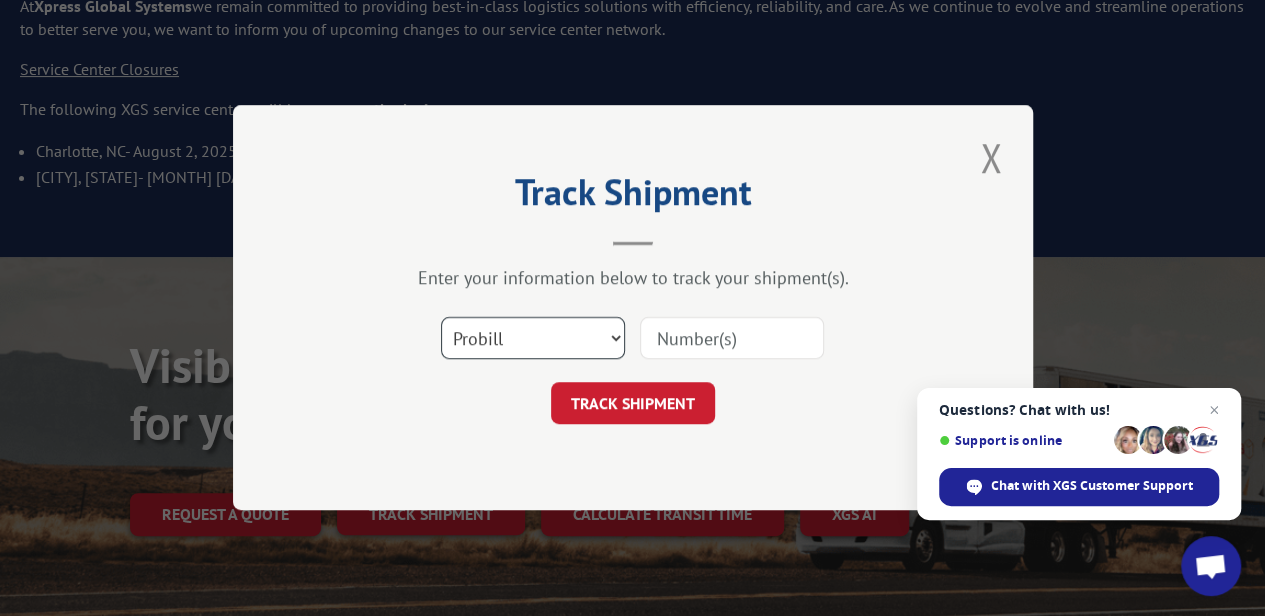 click on "Select category... Probill BOL PO" at bounding box center [533, 339] 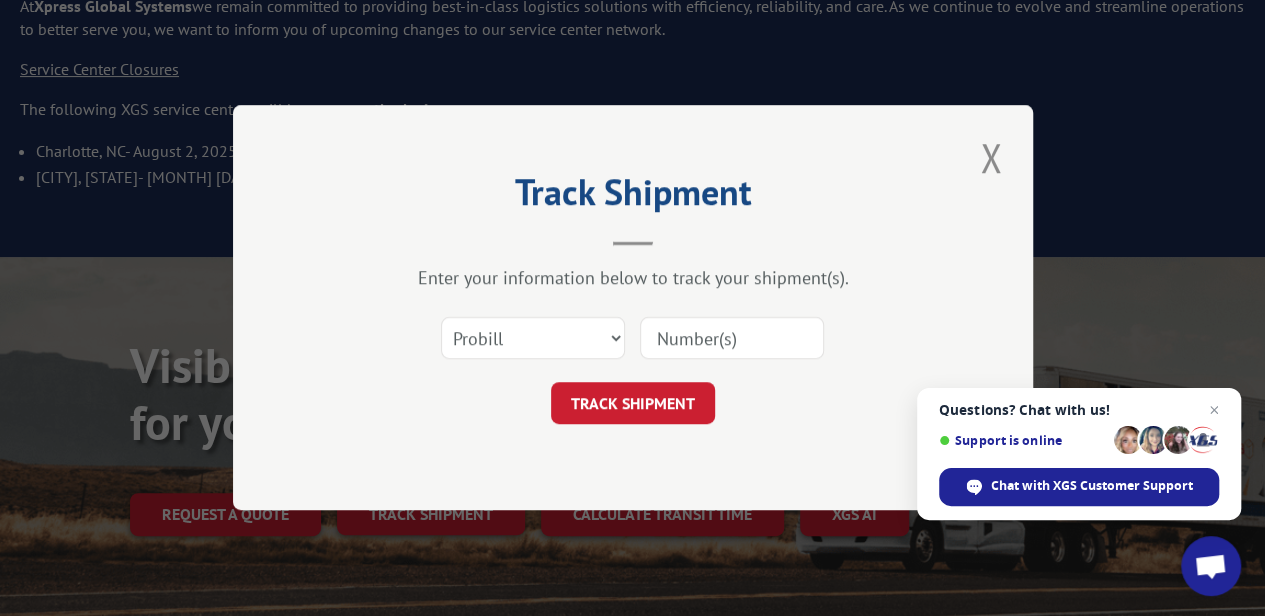 click at bounding box center (732, 339) 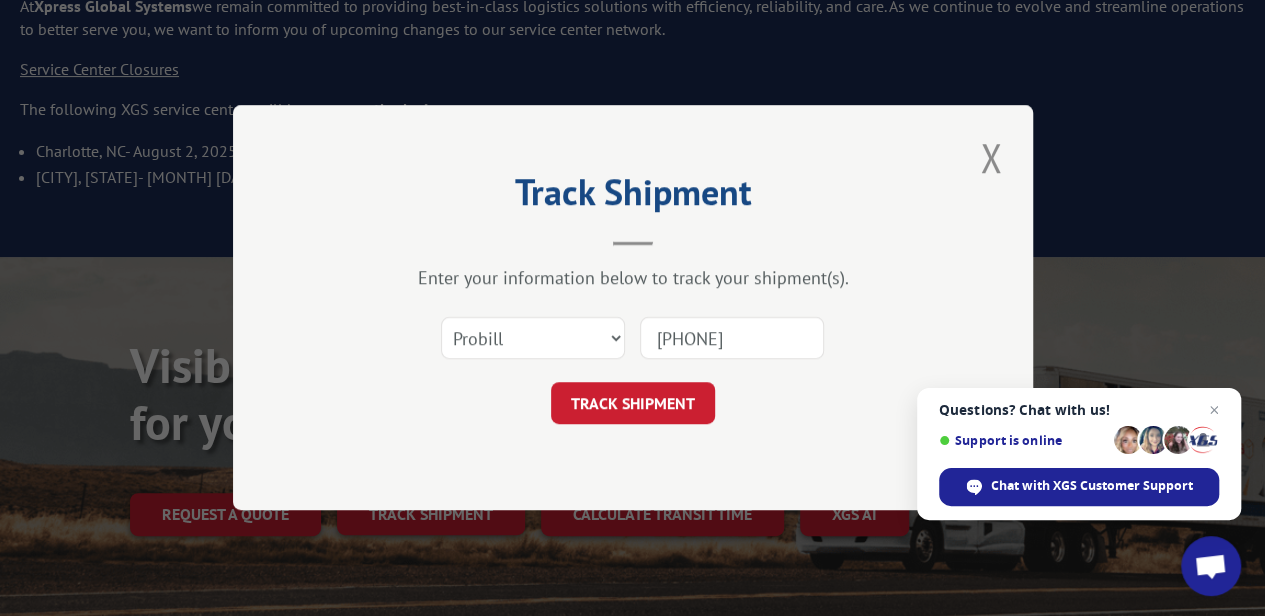 click on "[NUMBER]" at bounding box center [732, 339] 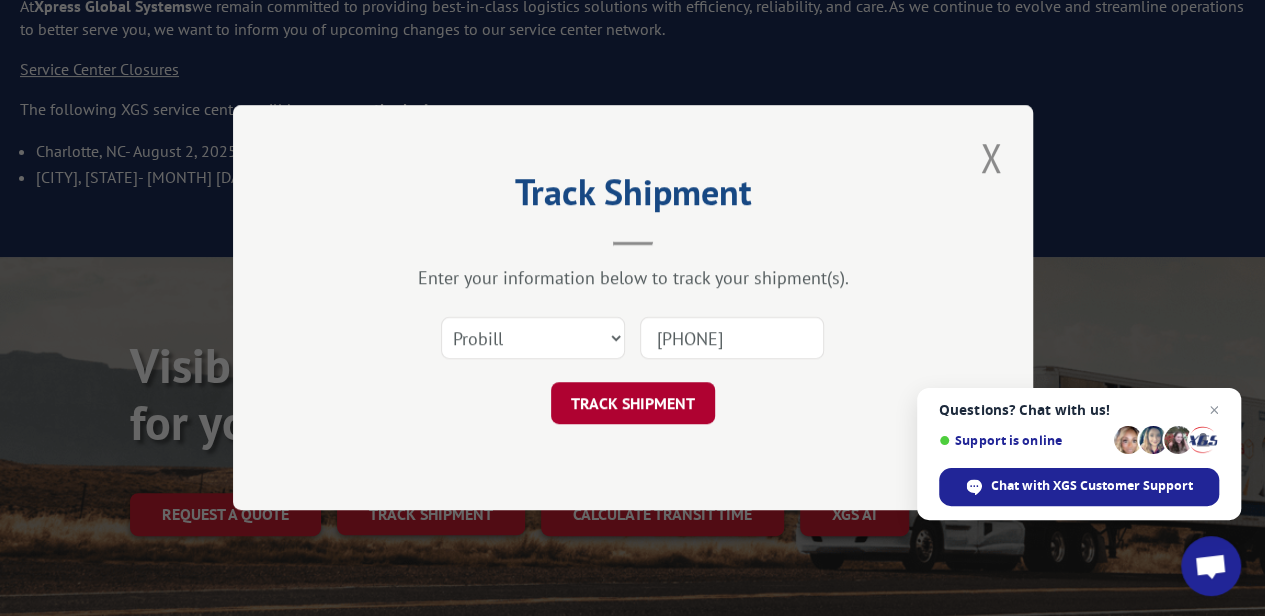 type on "[NUMBER]" 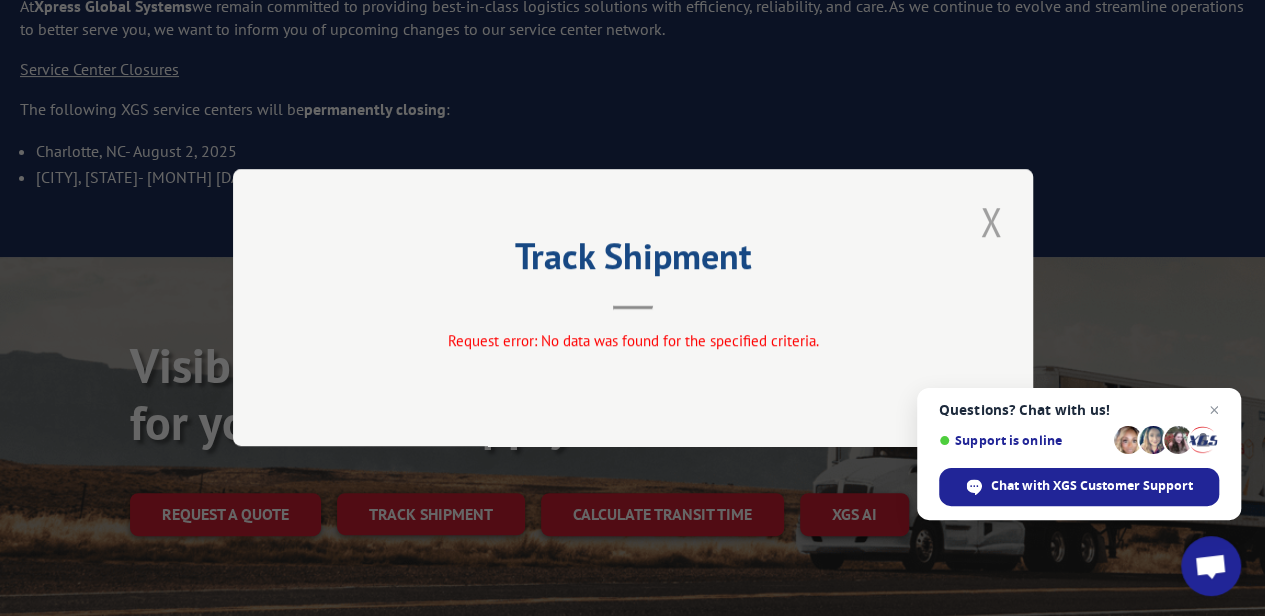 click at bounding box center [991, 221] 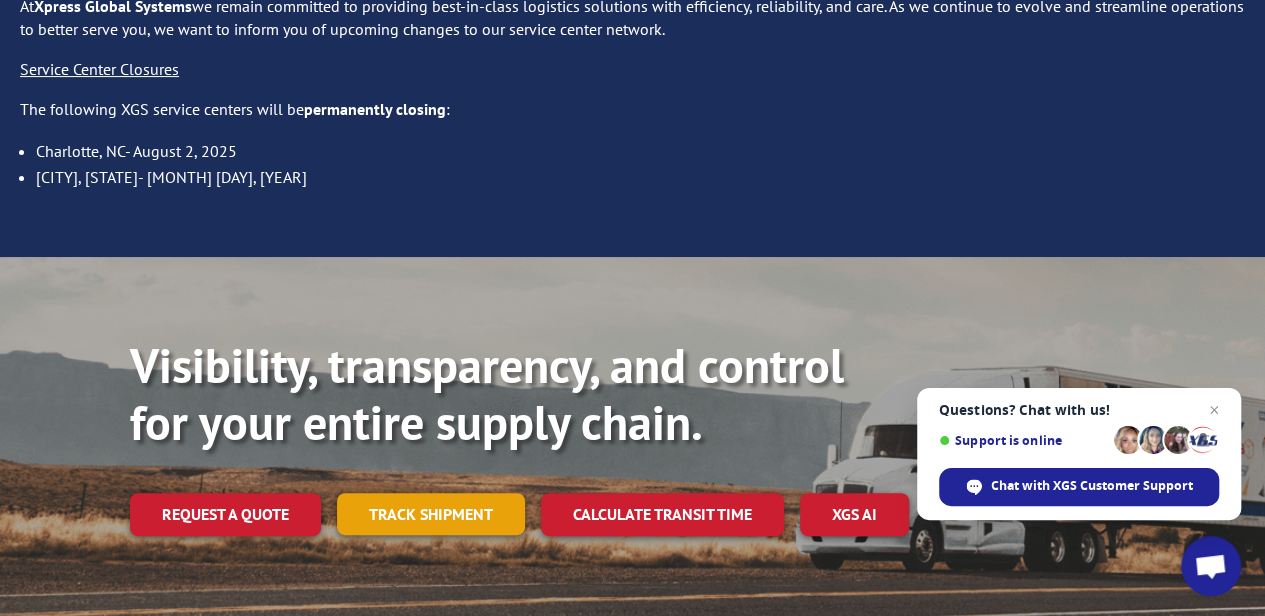 click on "Track shipment" at bounding box center (431, 514) 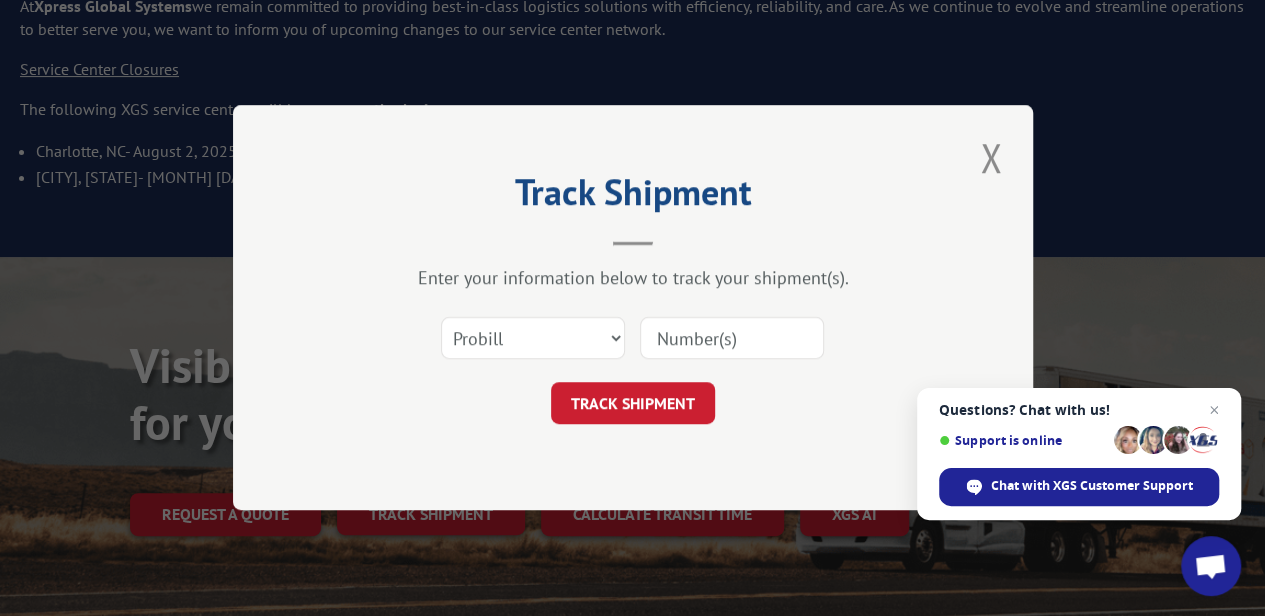 click at bounding box center (732, 339) 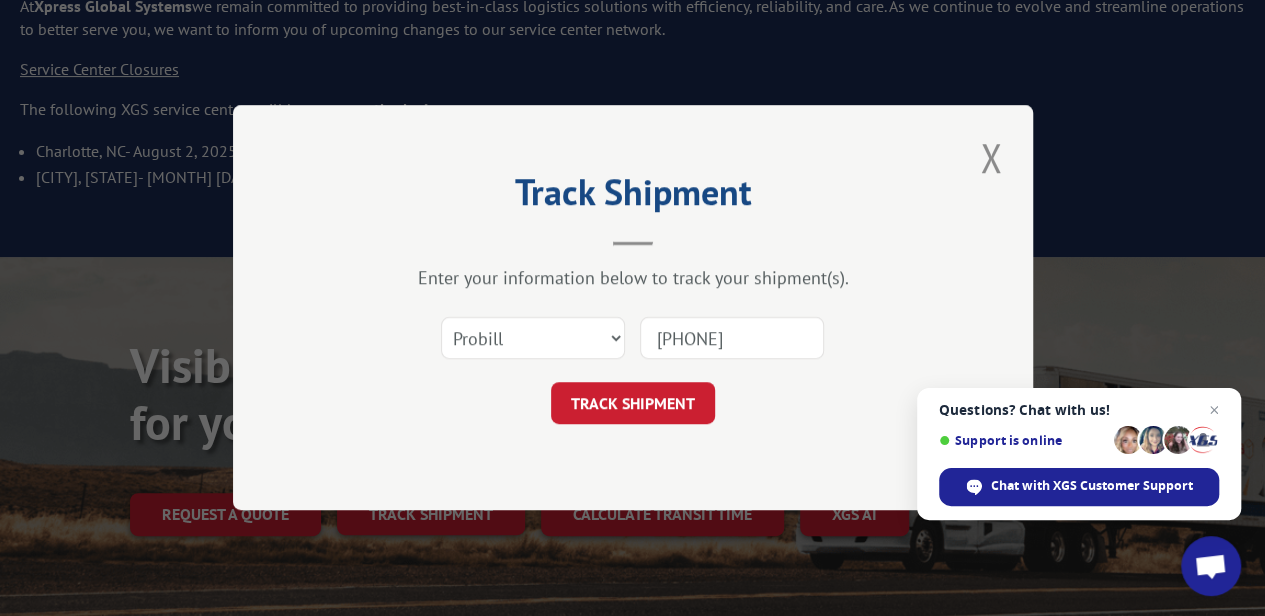 click on "[NUMBER]" at bounding box center [732, 339] 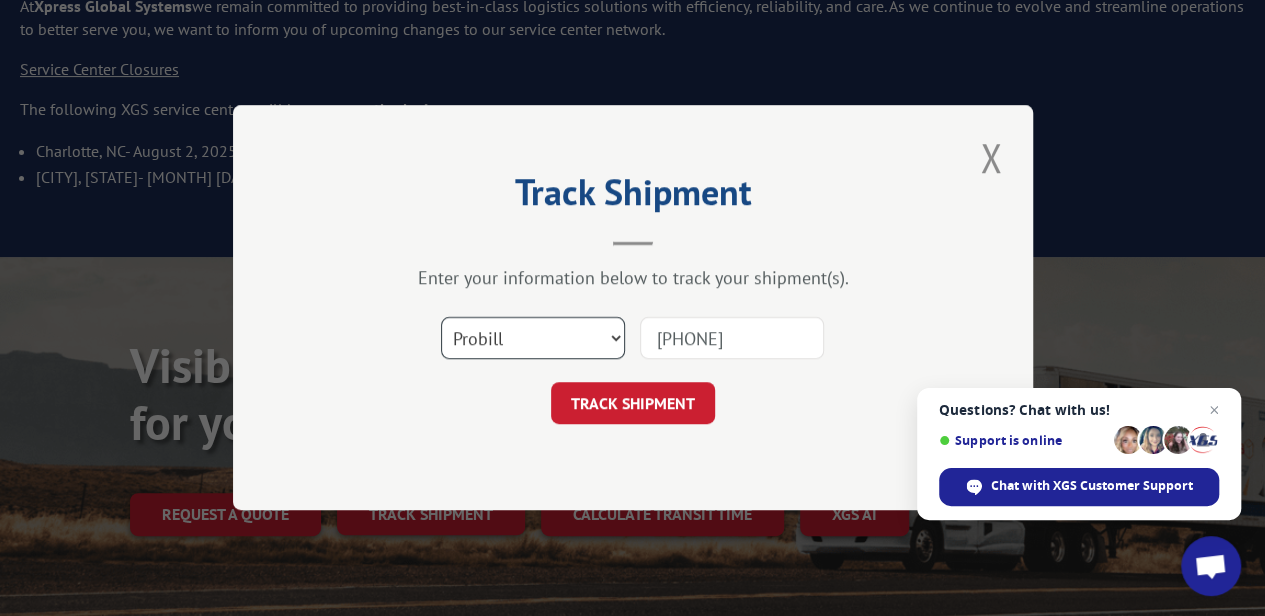 click on "Select category... Probill BOL PO" at bounding box center (533, 339) 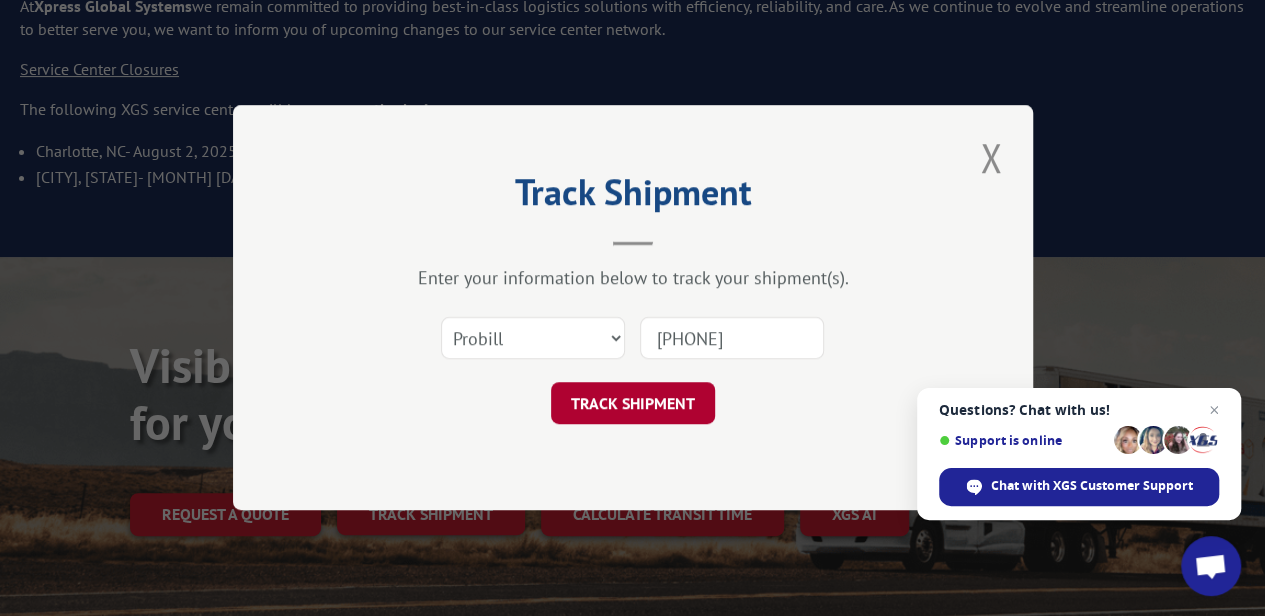 click on "TRACK SHIPMENT" at bounding box center [633, 404] 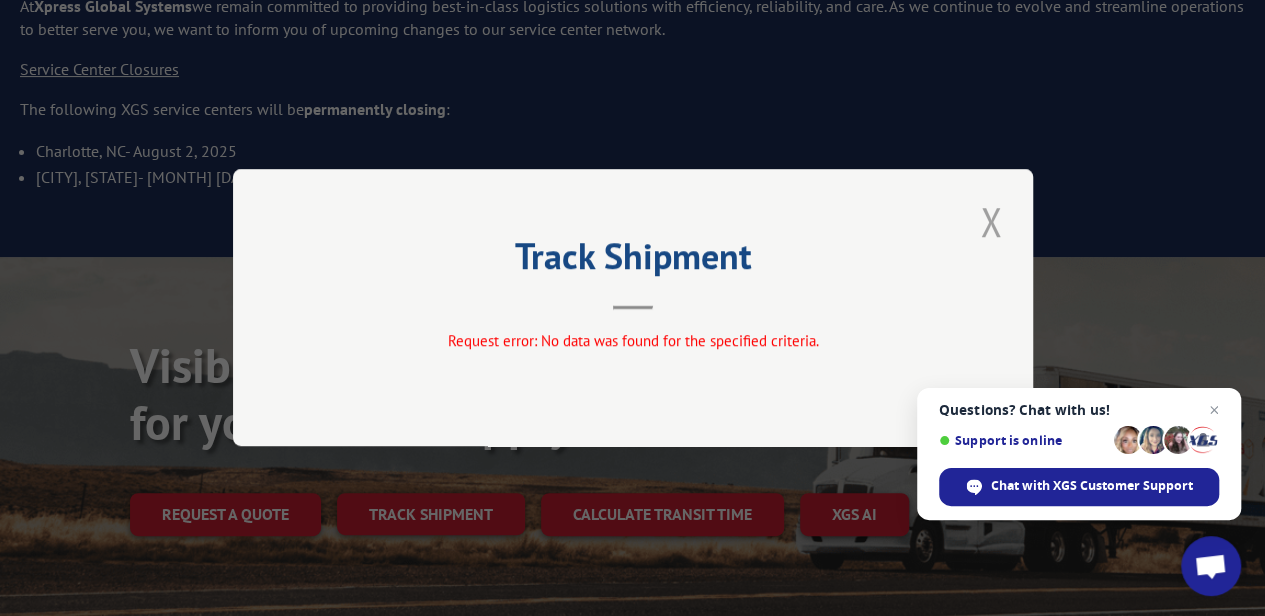 click at bounding box center (991, 221) 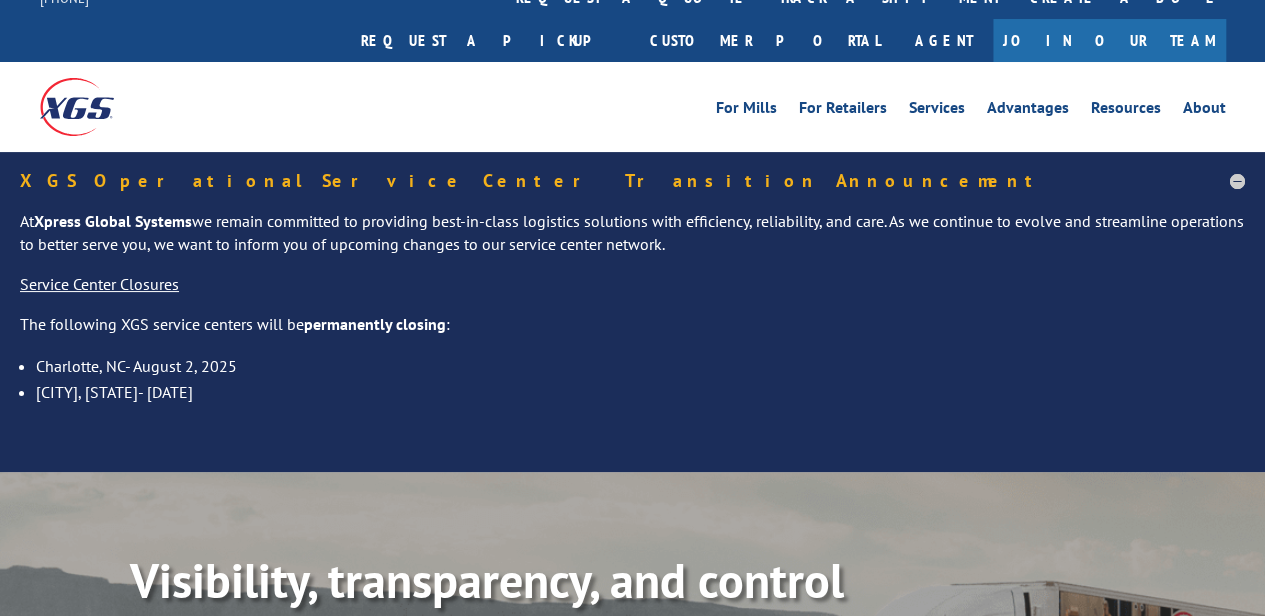 scroll, scrollTop: 0, scrollLeft: 0, axis: both 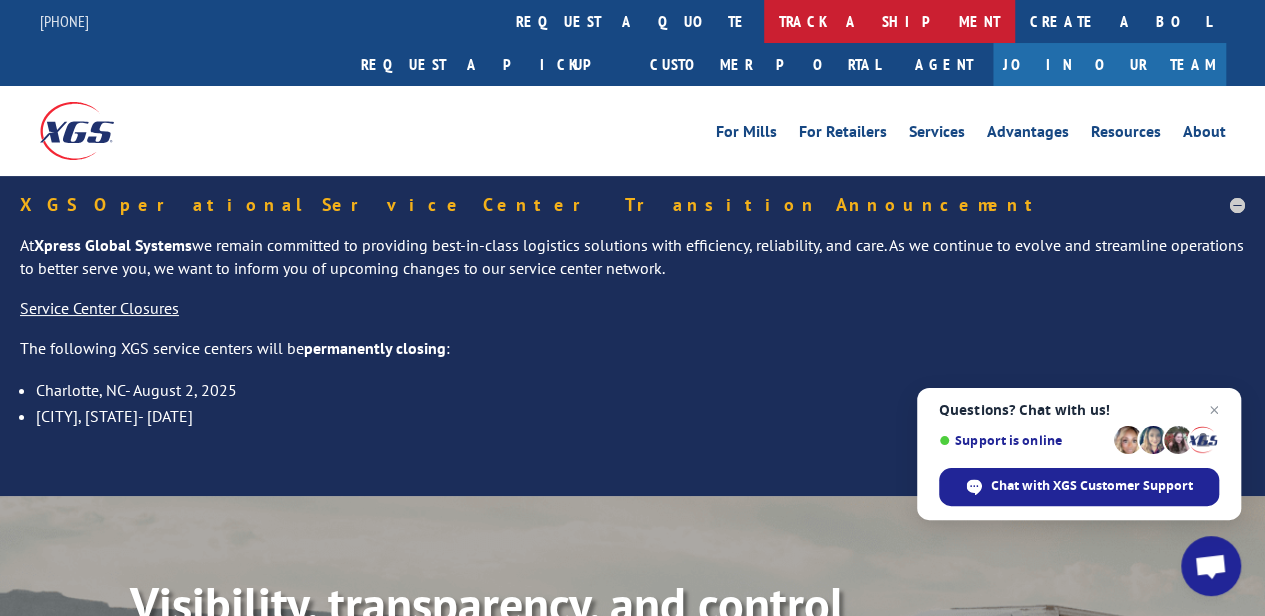 click on "track a shipment" at bounding box center (889, 21) 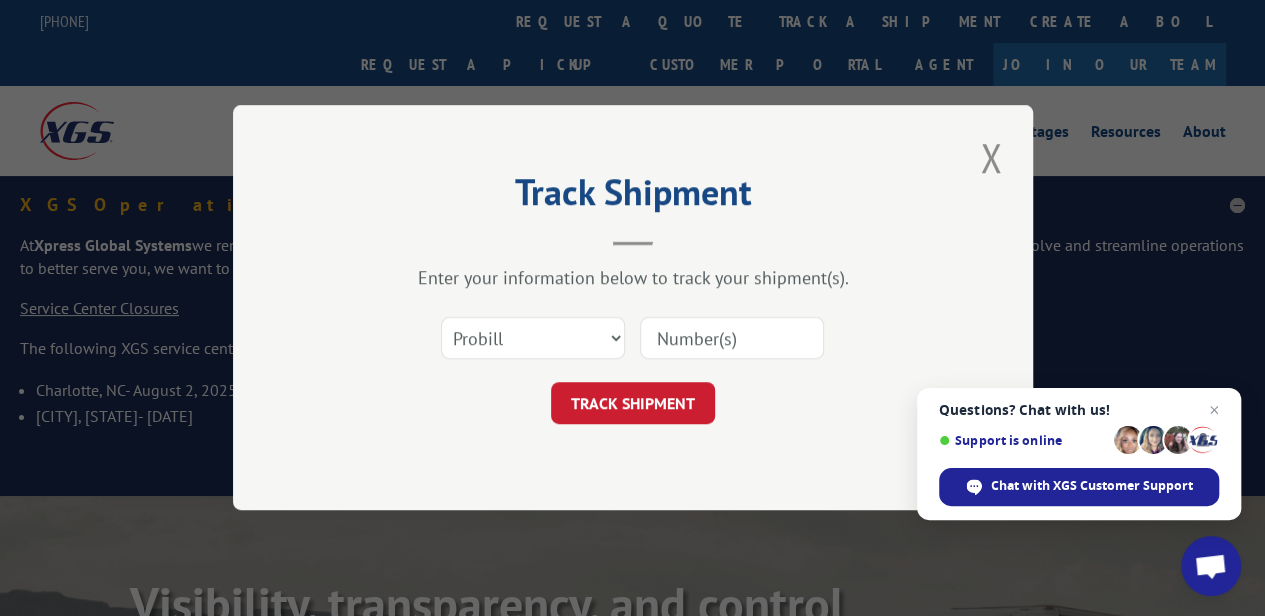 click at bounding box center [732, 339] 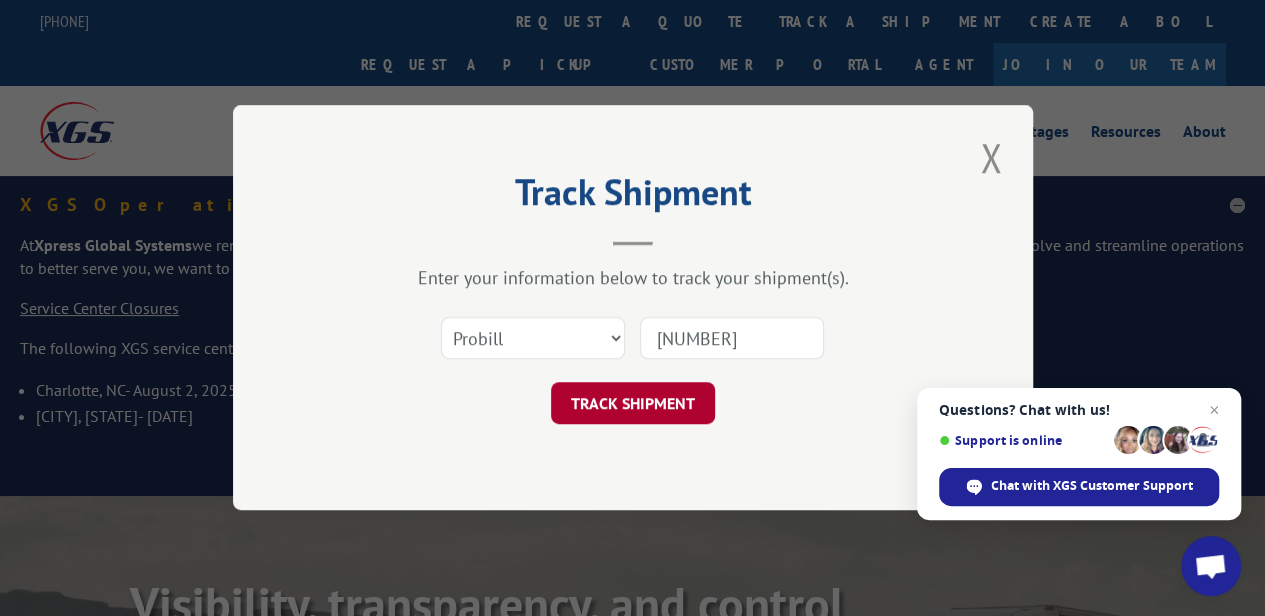 type on "[NUMBER]" 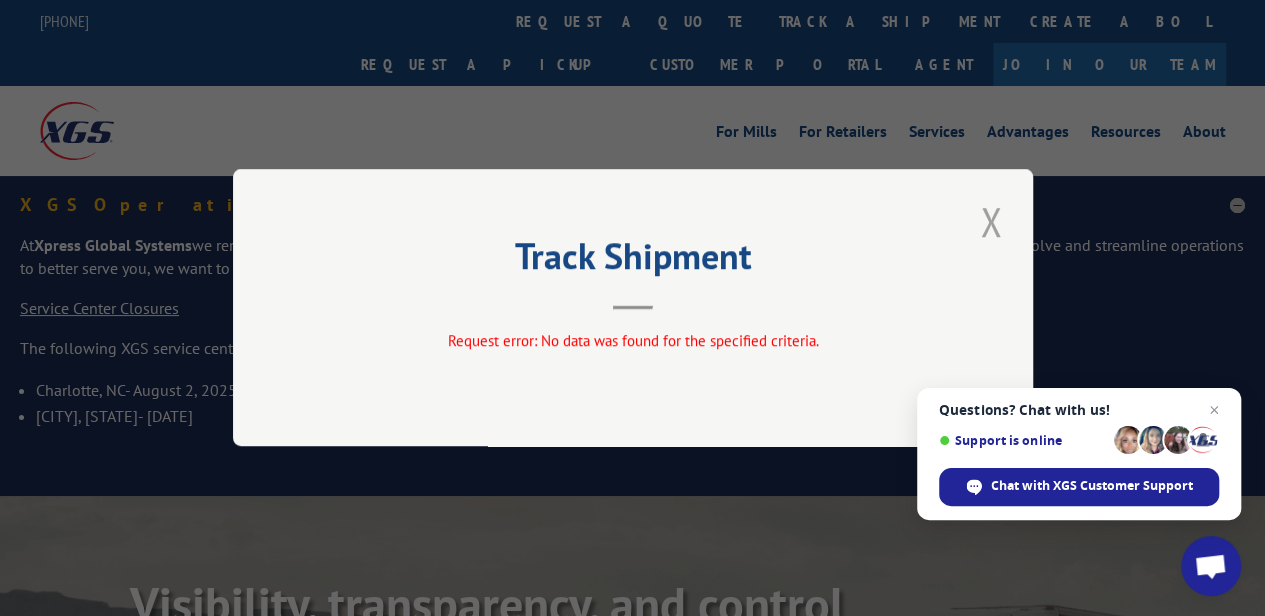click at bounding box center (991, 221) 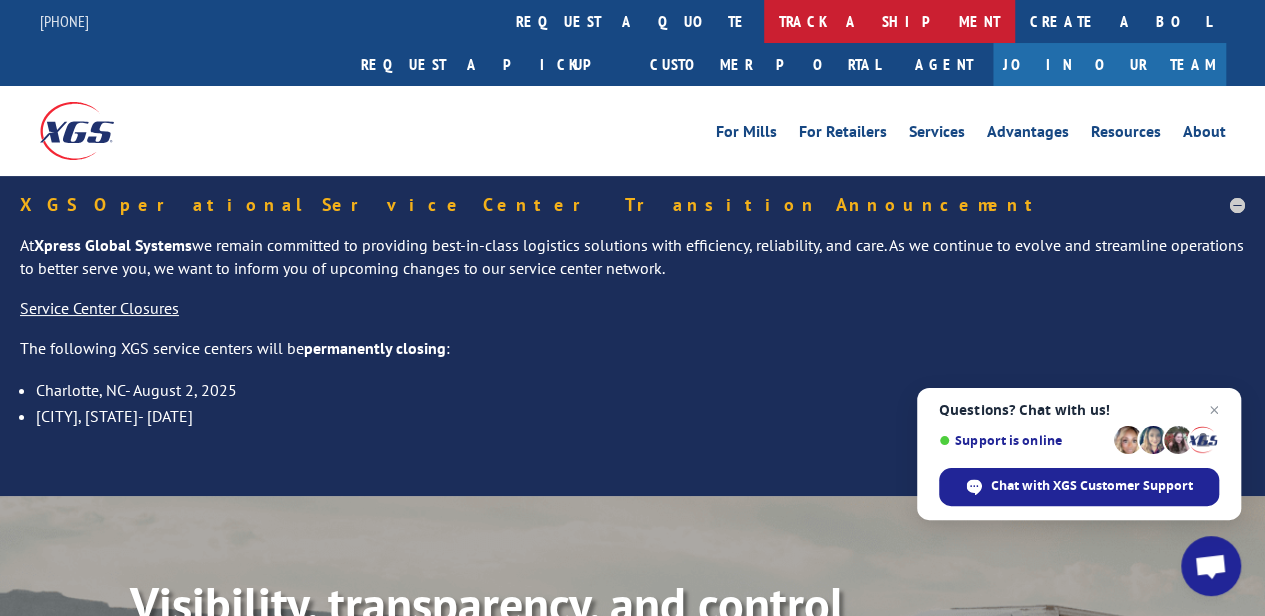 click on "track a shipment" at bounding box center (889, 21) 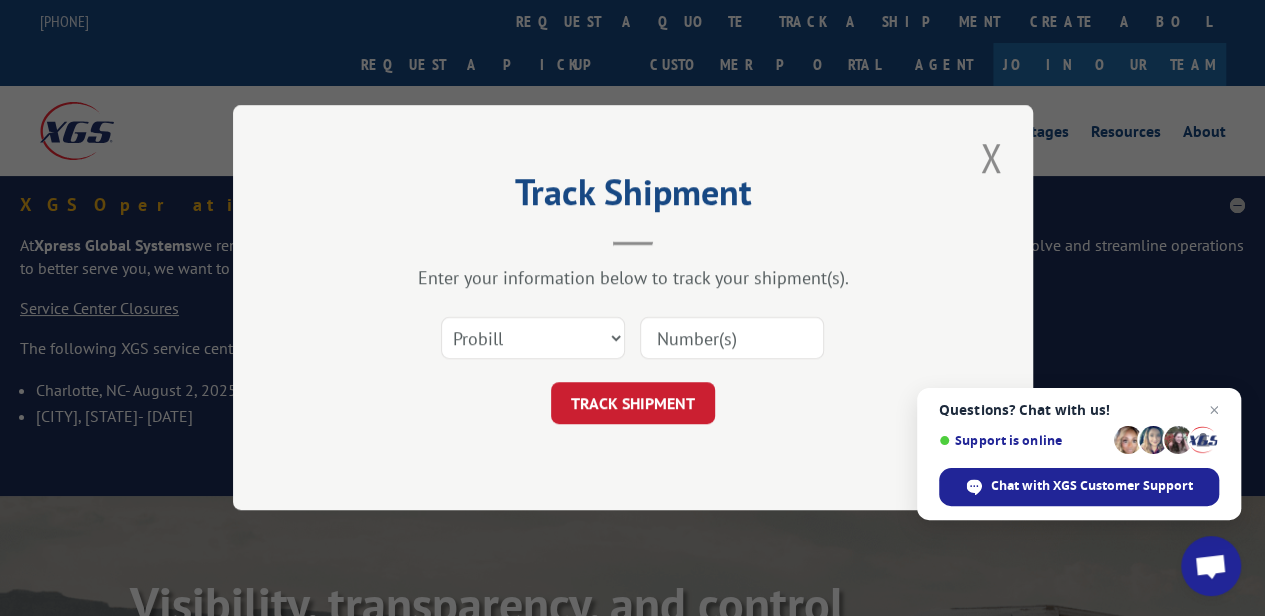 click at bounding box center (732, 339) 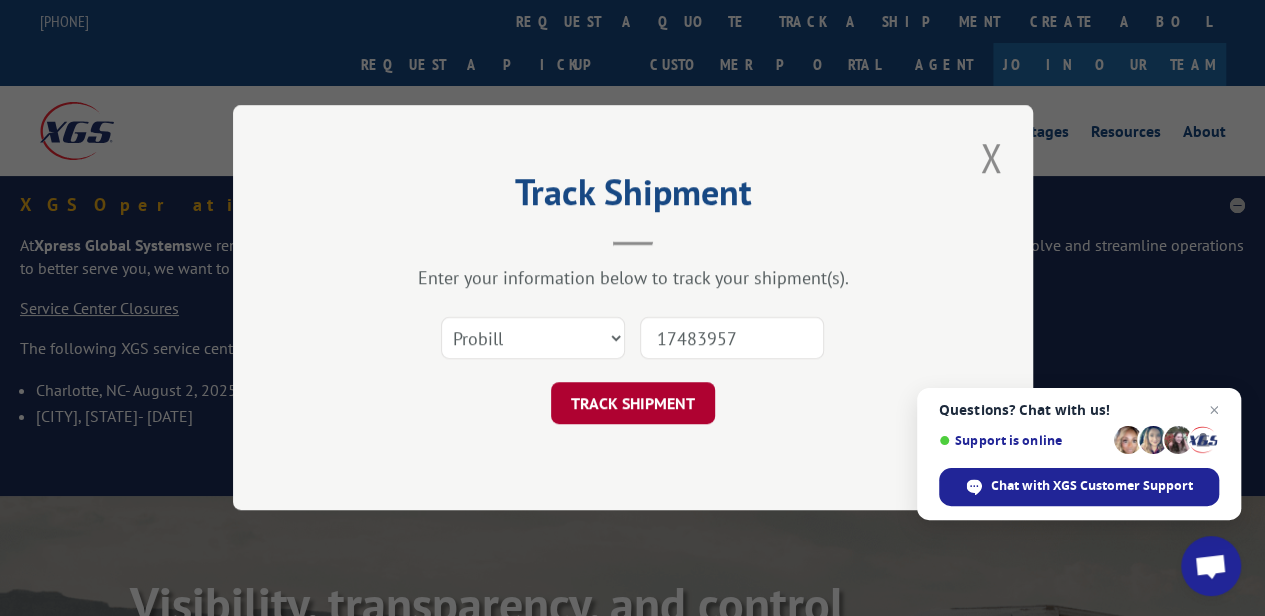 type on "17483957" 